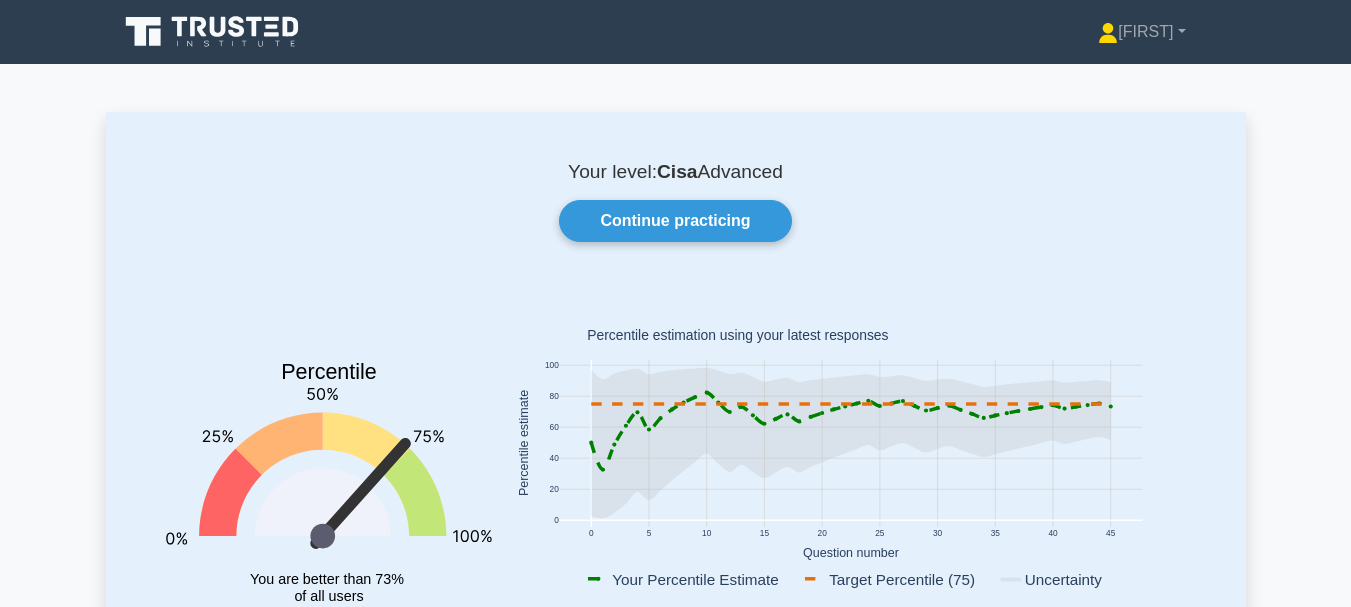 scroll, scrollTop: 0, scrollLeft: 0, axis: both 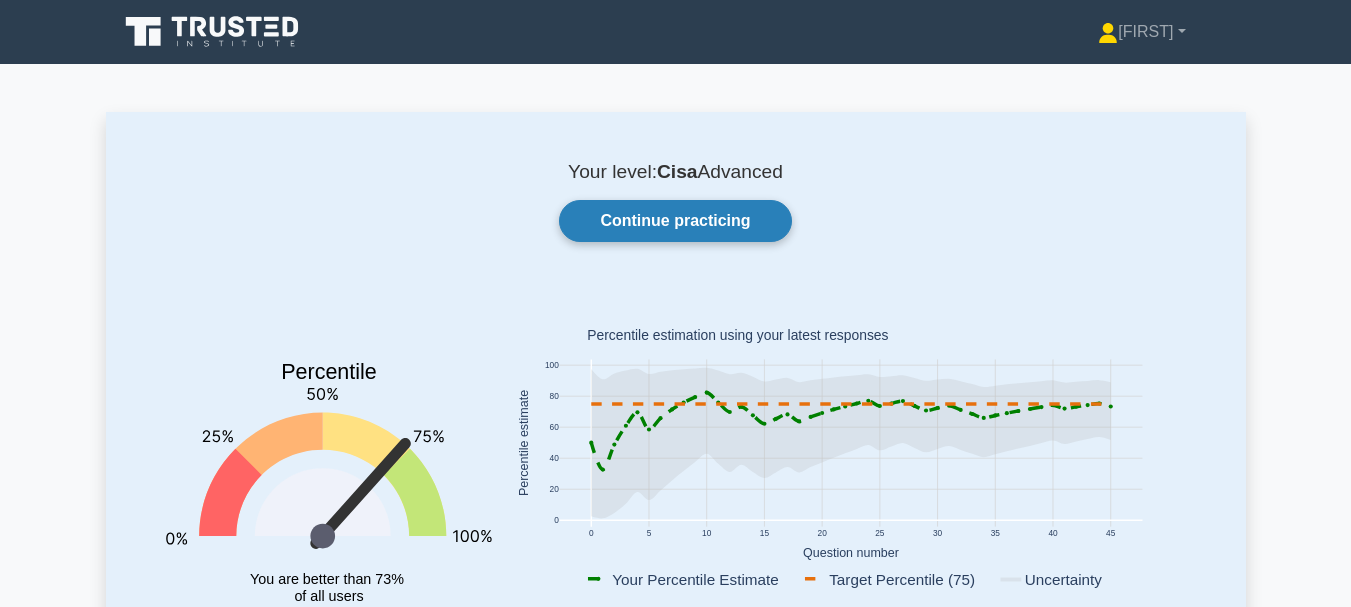 click on "Continue practicing" at bounding box center (675, 221) 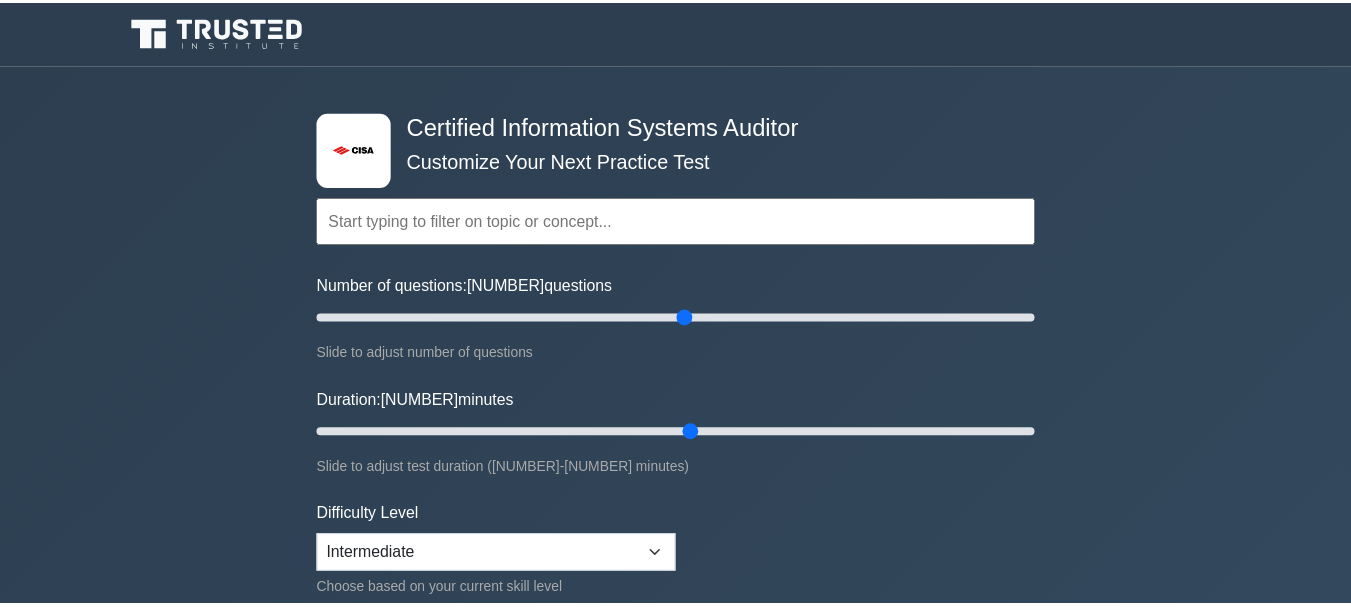 scroll, scrollTop: 0, scrollLeft: 0, axis: both 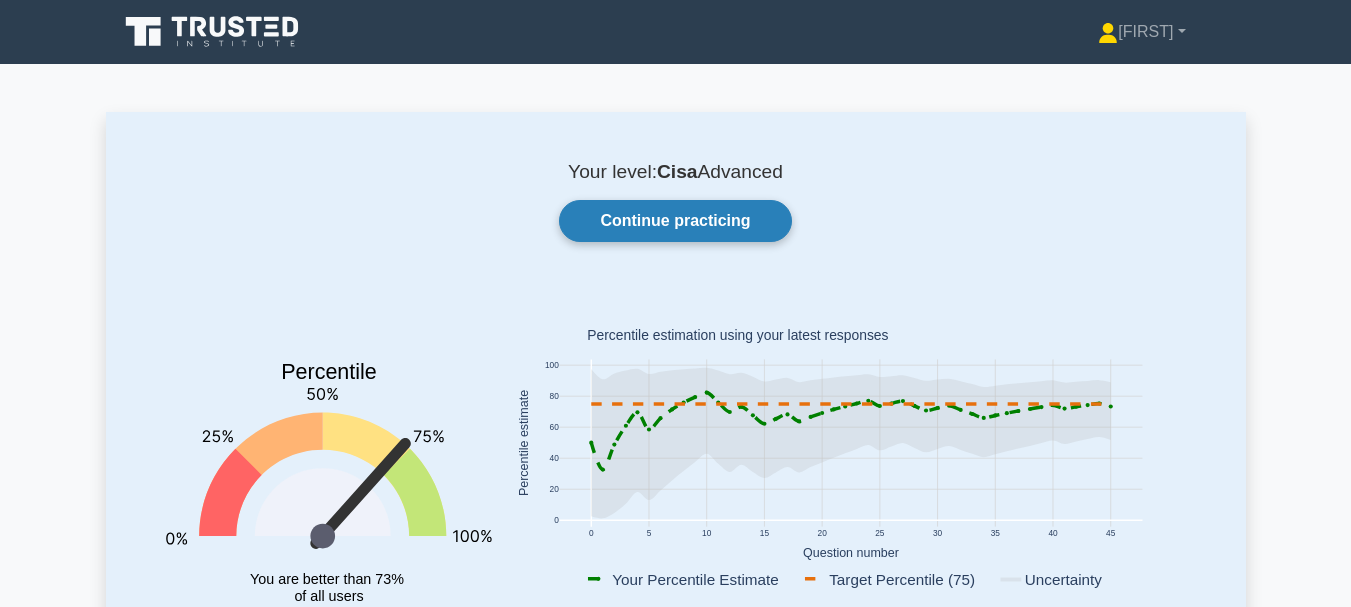 click on "Continue practicing" at bounding box center [675, 221] 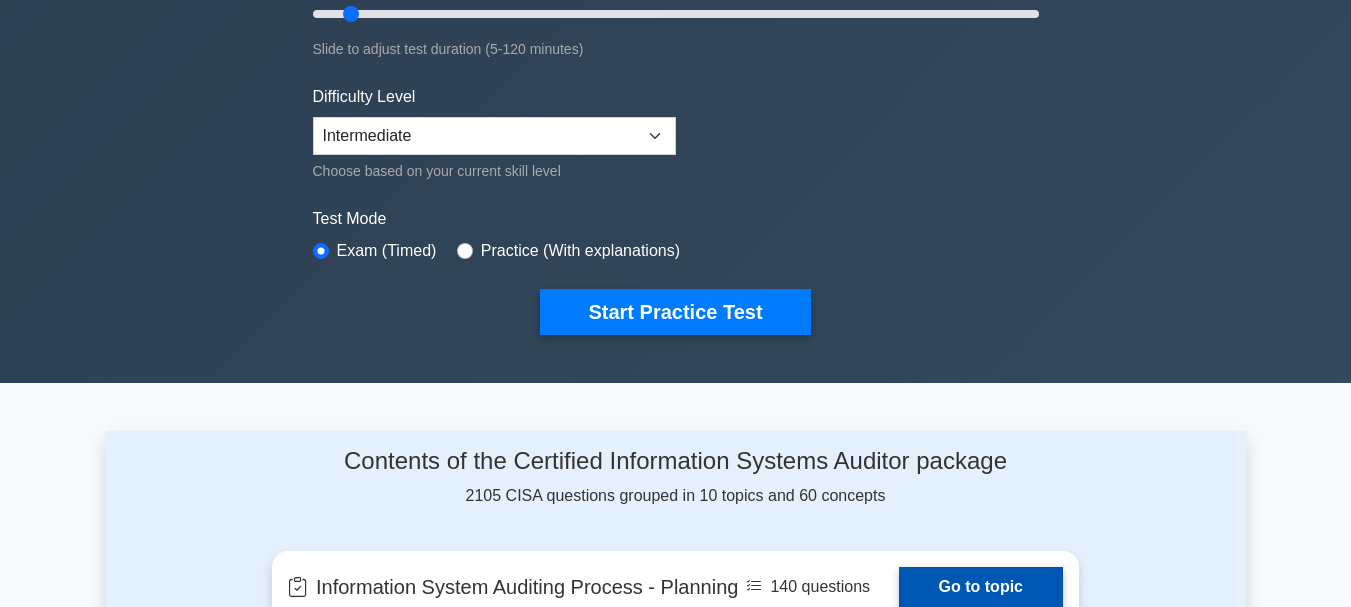 scroll, scrollTop: 600, scrollLeft: 0, axis: vertical 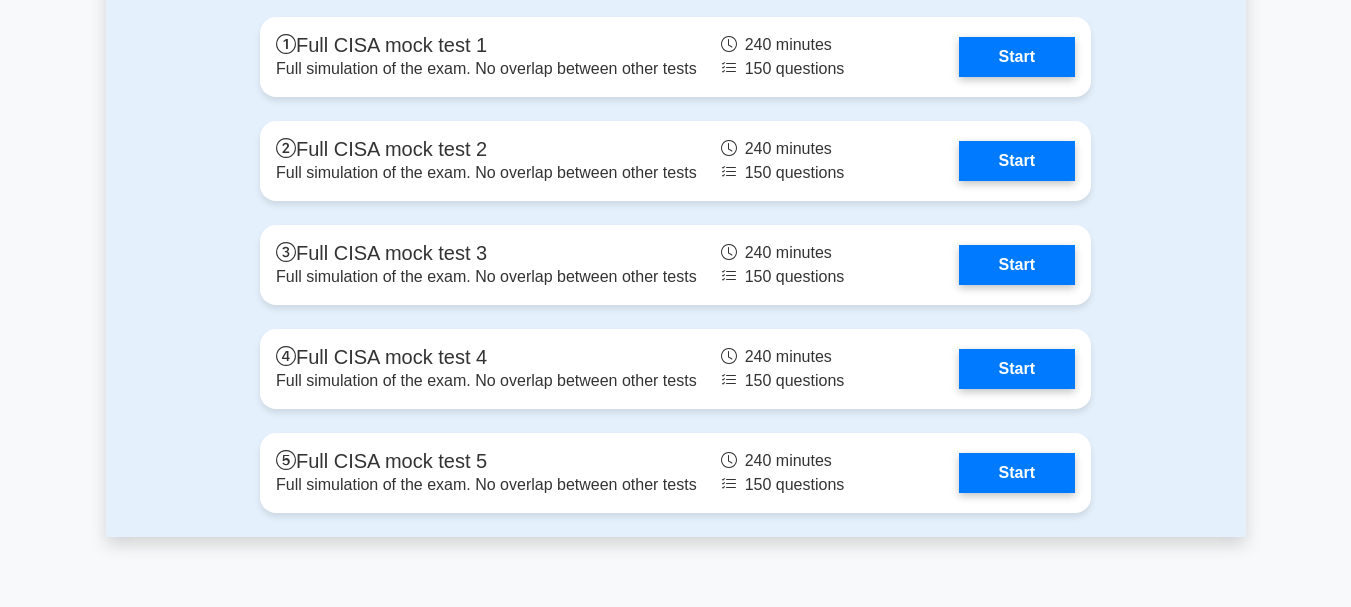 click on "Full mock tests
Full CISA mock test 1
Full simulation of the exam. No overlap between other tests
240 minutes
150 questions
Start
Full CISA mock test 2  240 minutes" at bounding box center (676, 246) 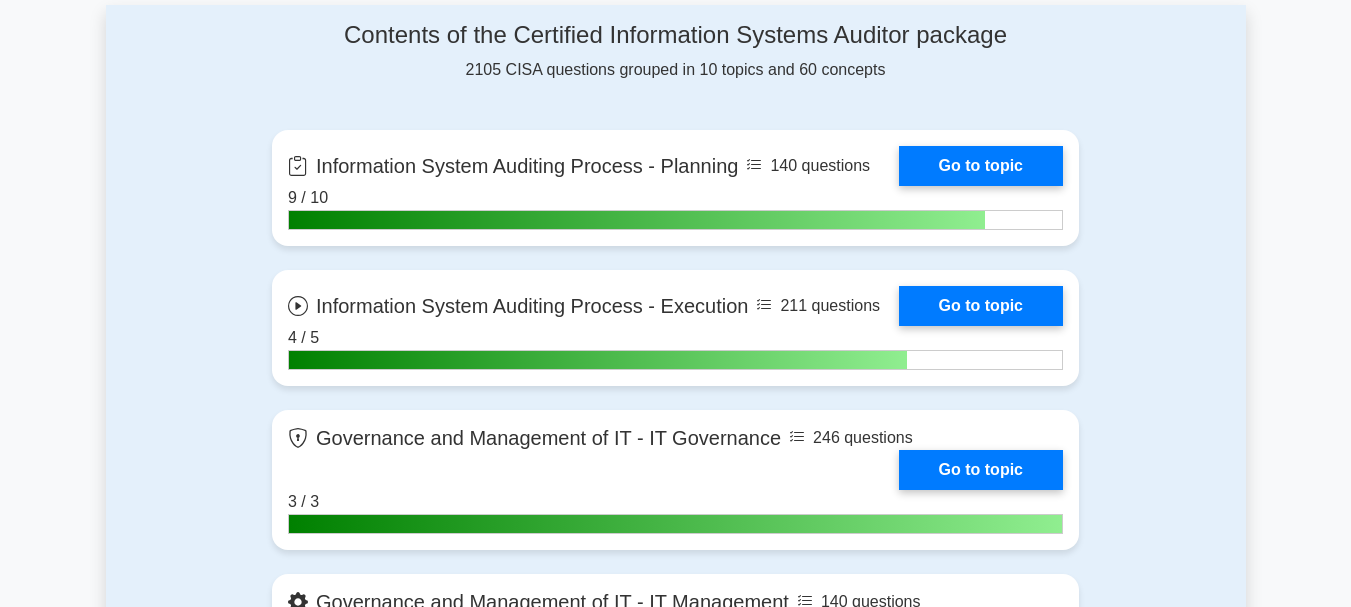 scroll, scrollTop: 800, scrollLeft: 0, axis: vertical 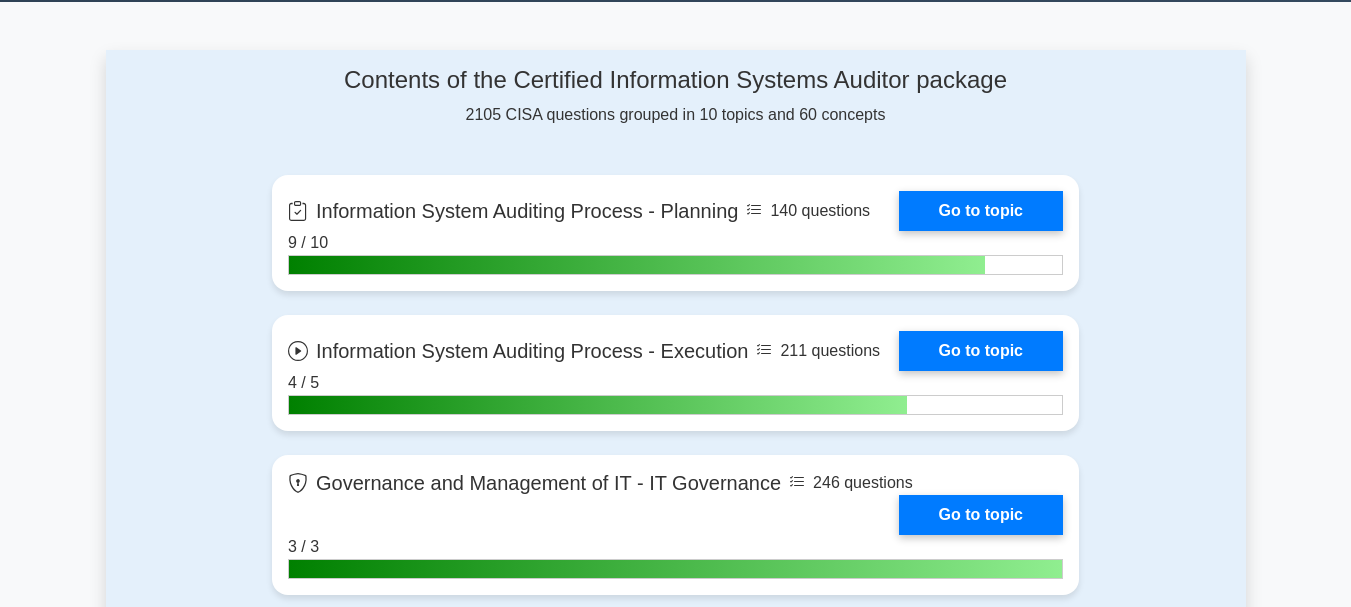 click on "Contents of the Certified Information Systems Auditor package" at bounding box center (675, 80) 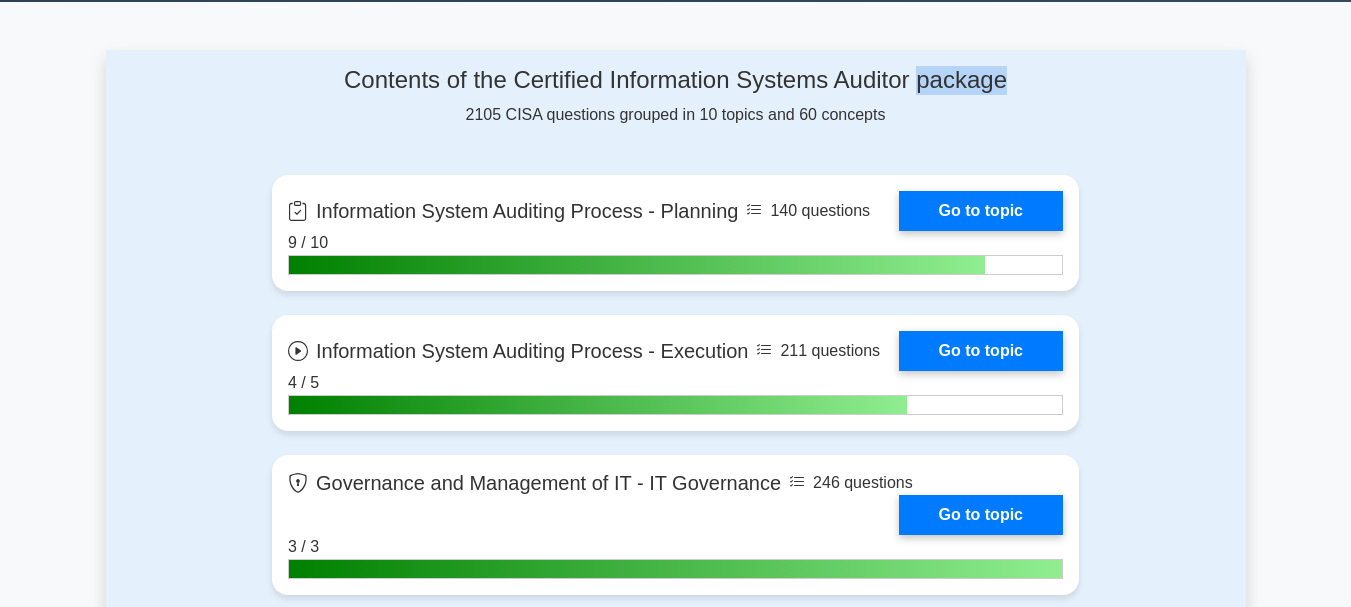click on "Contents of the Certified Information Systems Auditor package" at bounding box center (675, 80) 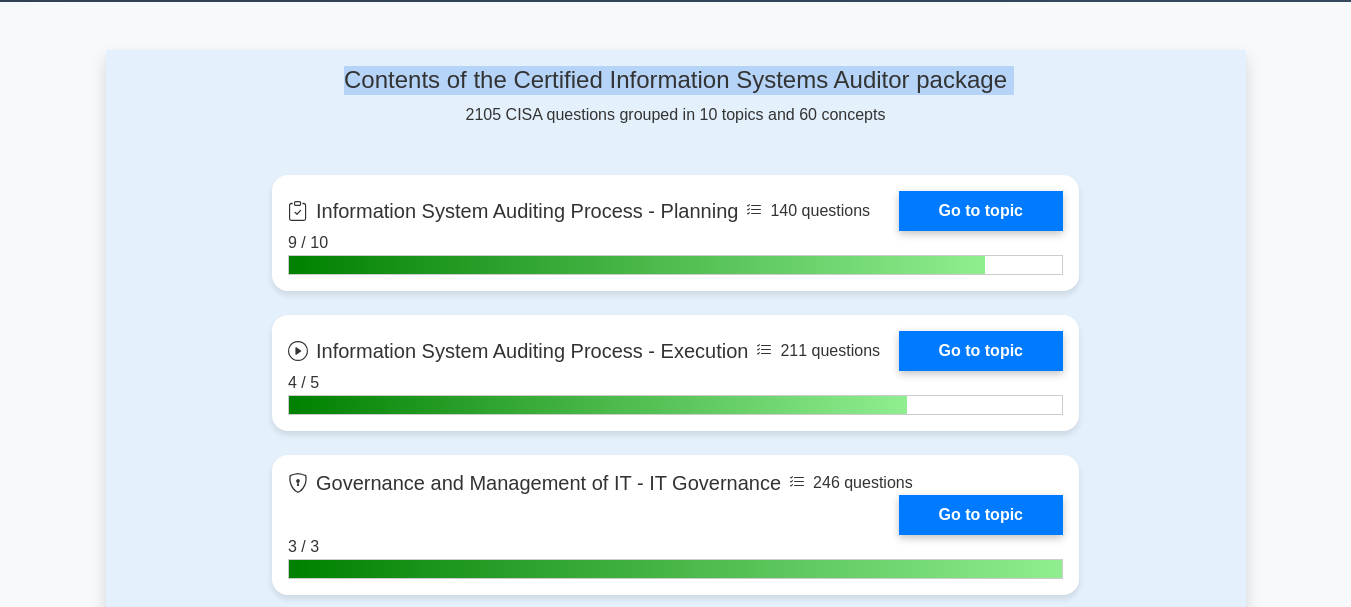 click on "Contents of the Certified Information Systems Auditor package" at bounding box center (675, 80) 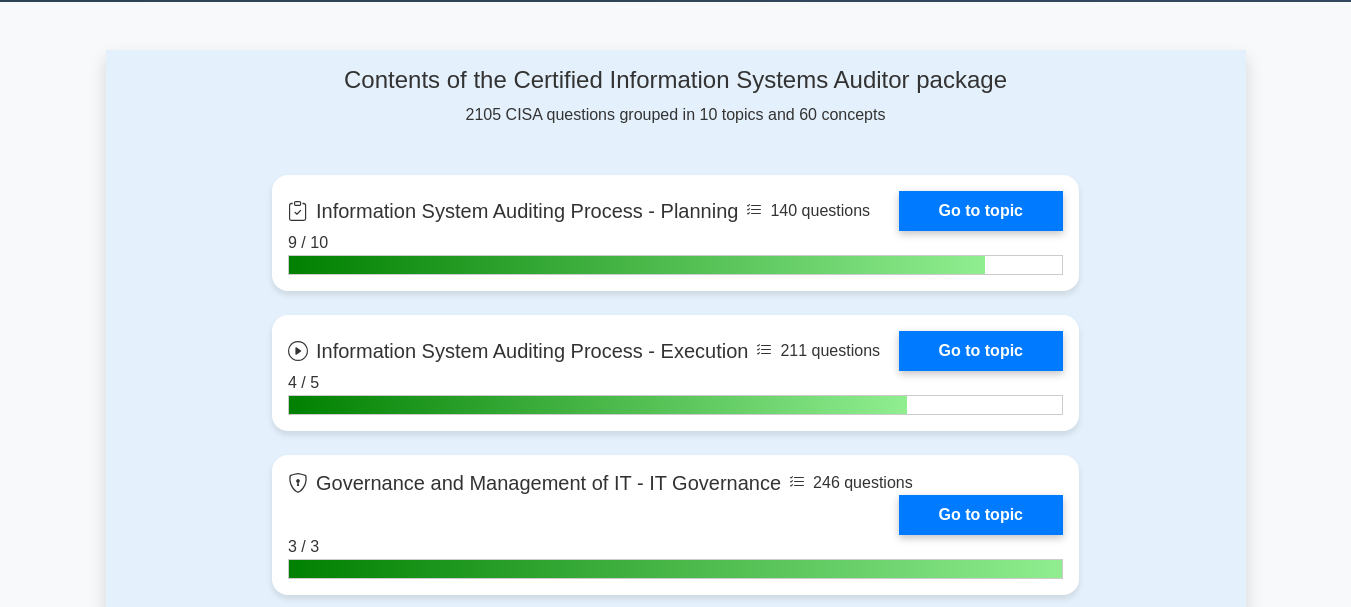 click on "Contents of the Certified Information Systems Auditor package
2105 CISA questions grouped in 10 topics and 60 concepts
Information System Auditing Process - Planning
140 questions
Go to topic
9 / 10" at bounding box center [675, 918] 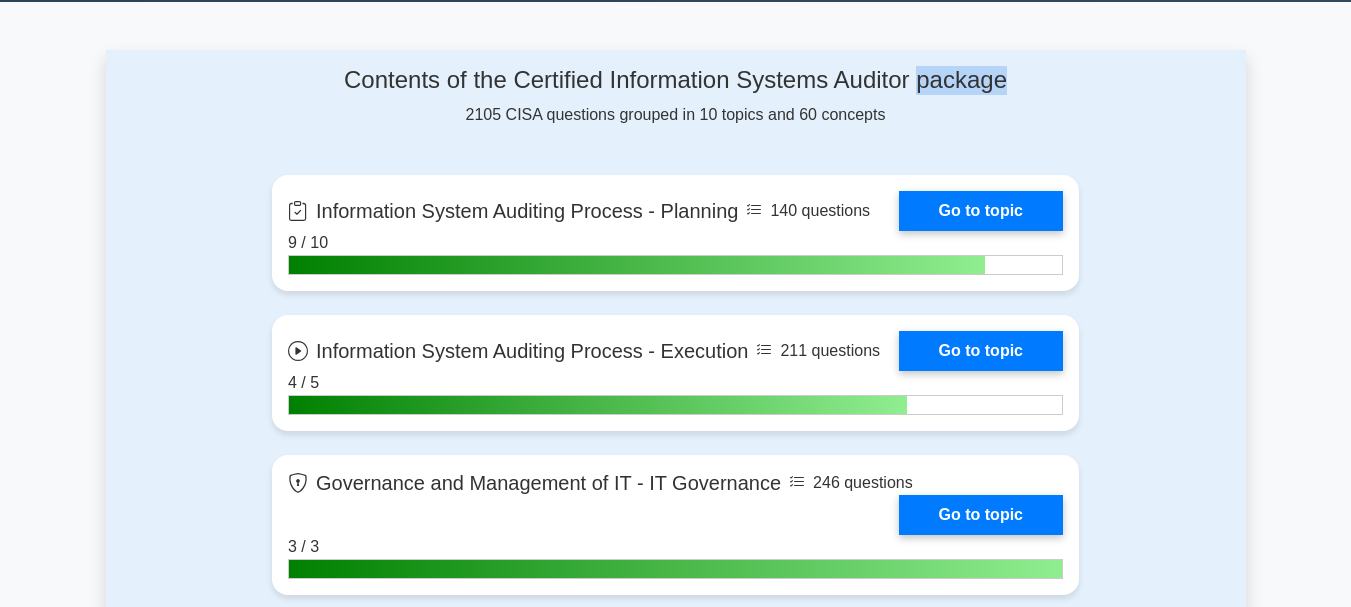 click on "Contents of the Certified Information Systems Auditor package" at bounding box center [675, 80] 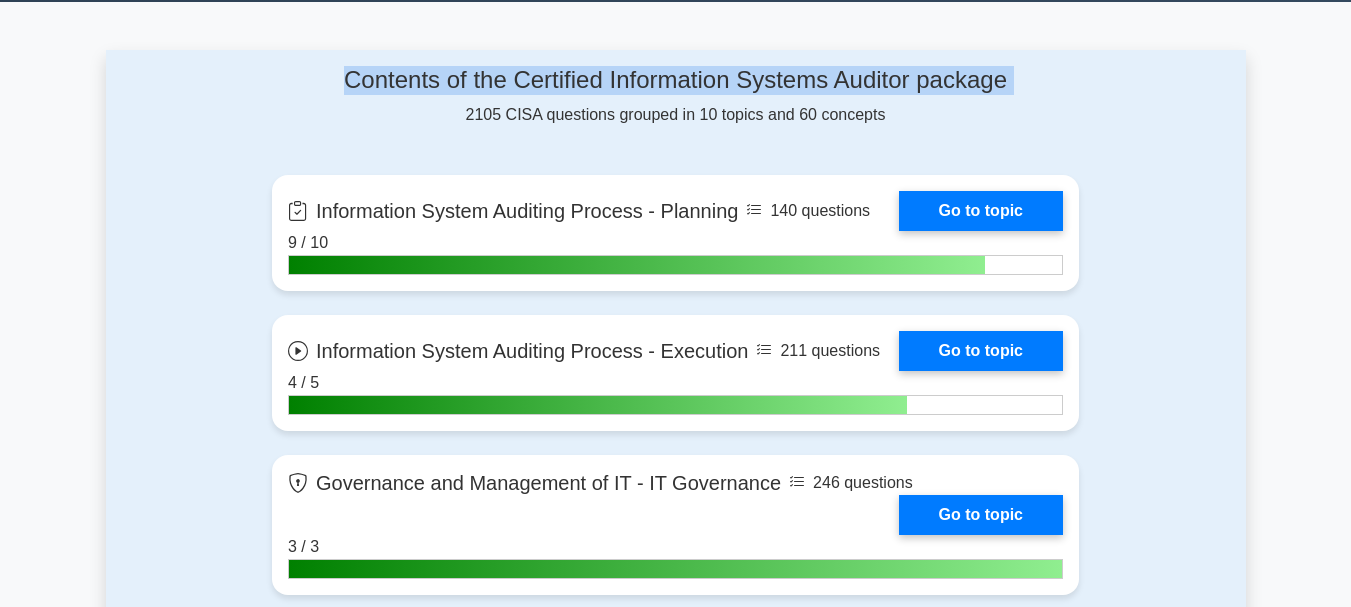 click on "Contents of the Certified Information Systems Auditor package" at bounding box center (675, 80) 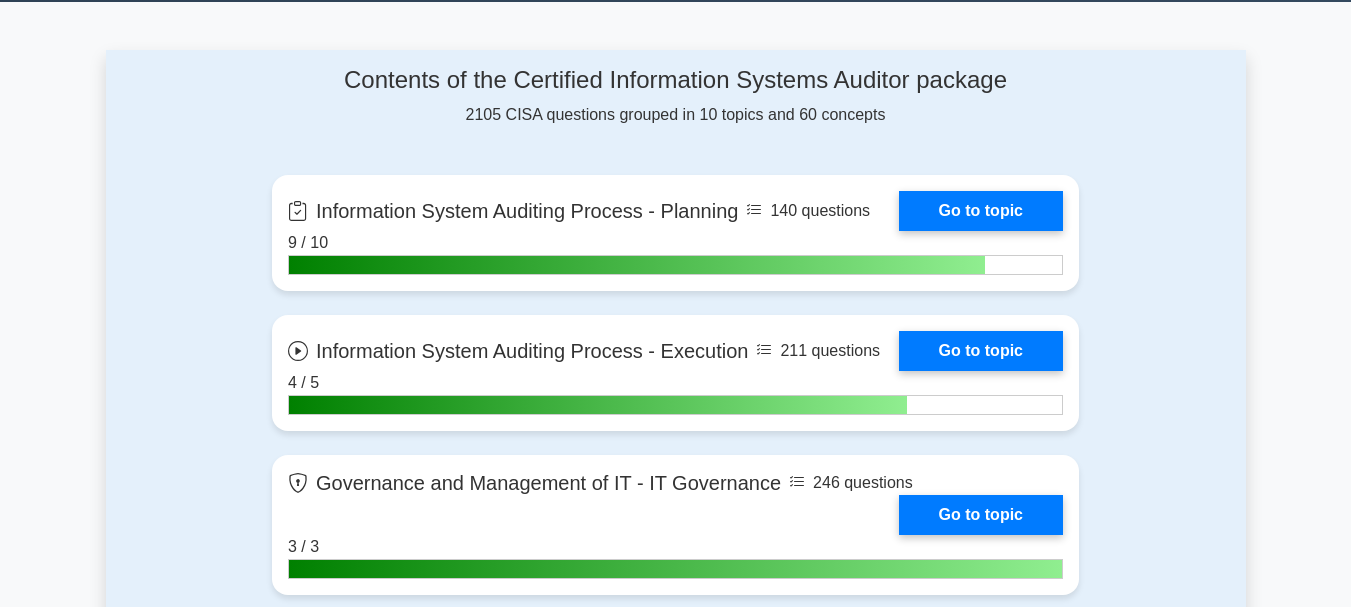 click on "Contents of the Certified Information Systems Auditor package
2105 CISA questions grouped in 10 topics and 60 concepts
Information System Auditing Process - Planning
140 questions
Go to topic
9 / 10" at bounding box center [675, 918] 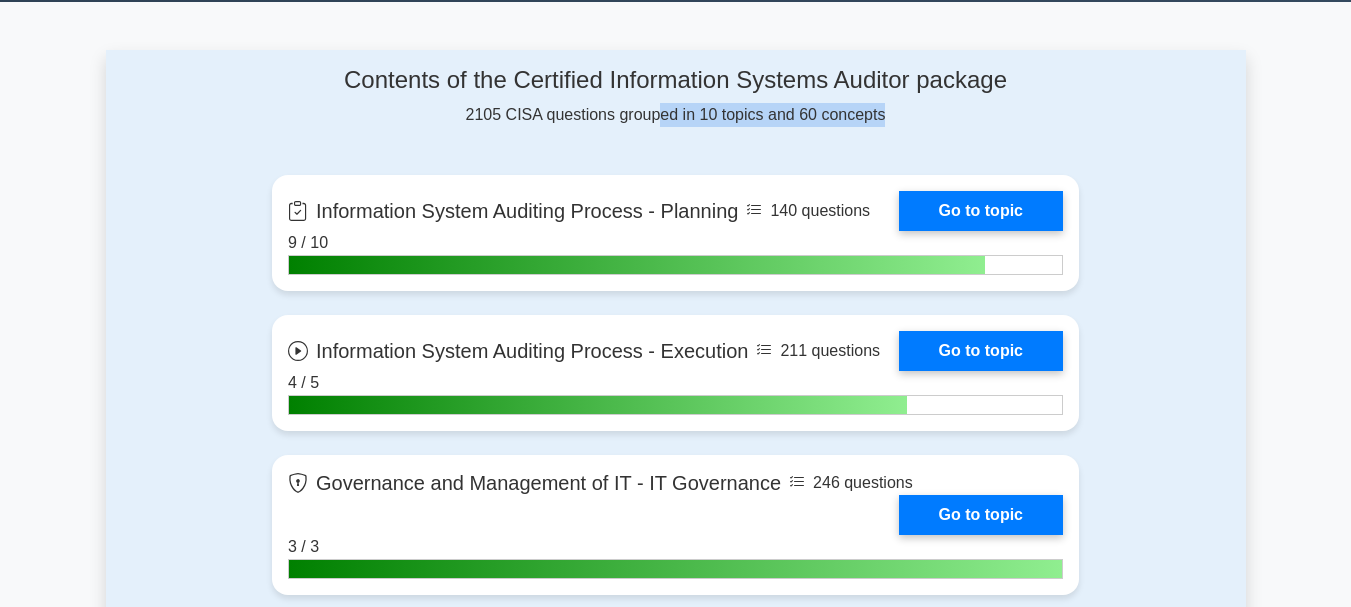 click on "Contents of the Certified Information Systems Auditor package
2105 CISA questions grouped in 10 topics and 60 concepts" at bounding box center (675, 96) 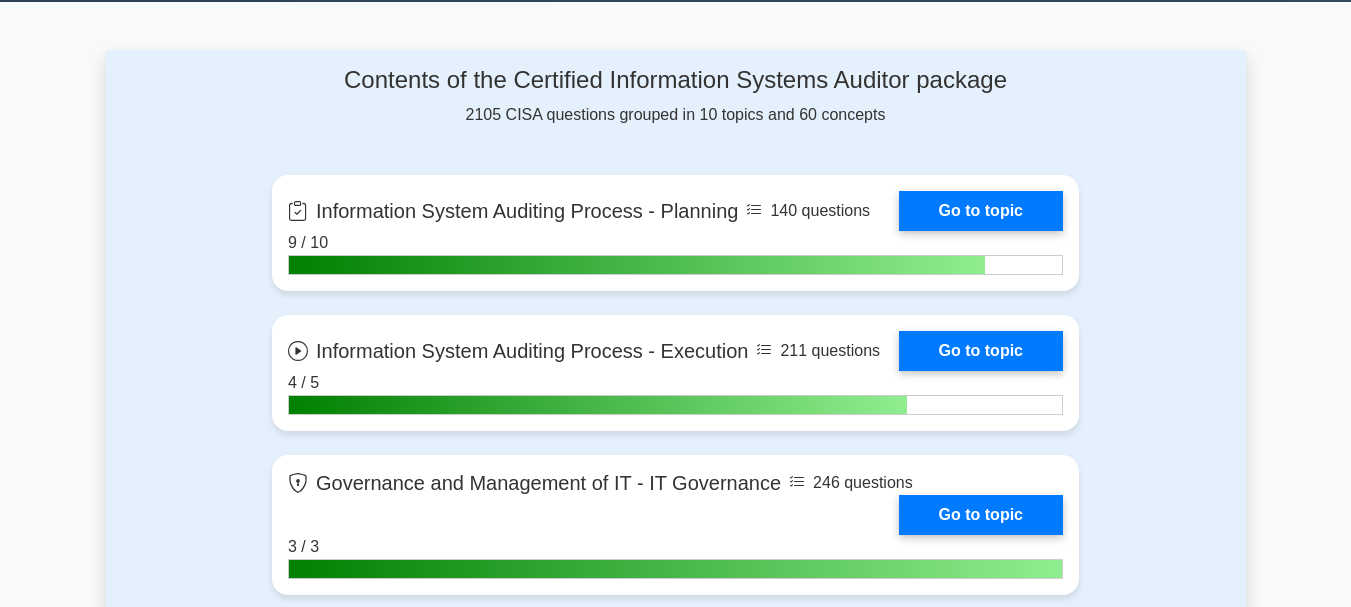 drag, startPoint x: 337, startPoint y: 78, endPoint x: 926, endPoint y: 106, distance: 589.66516 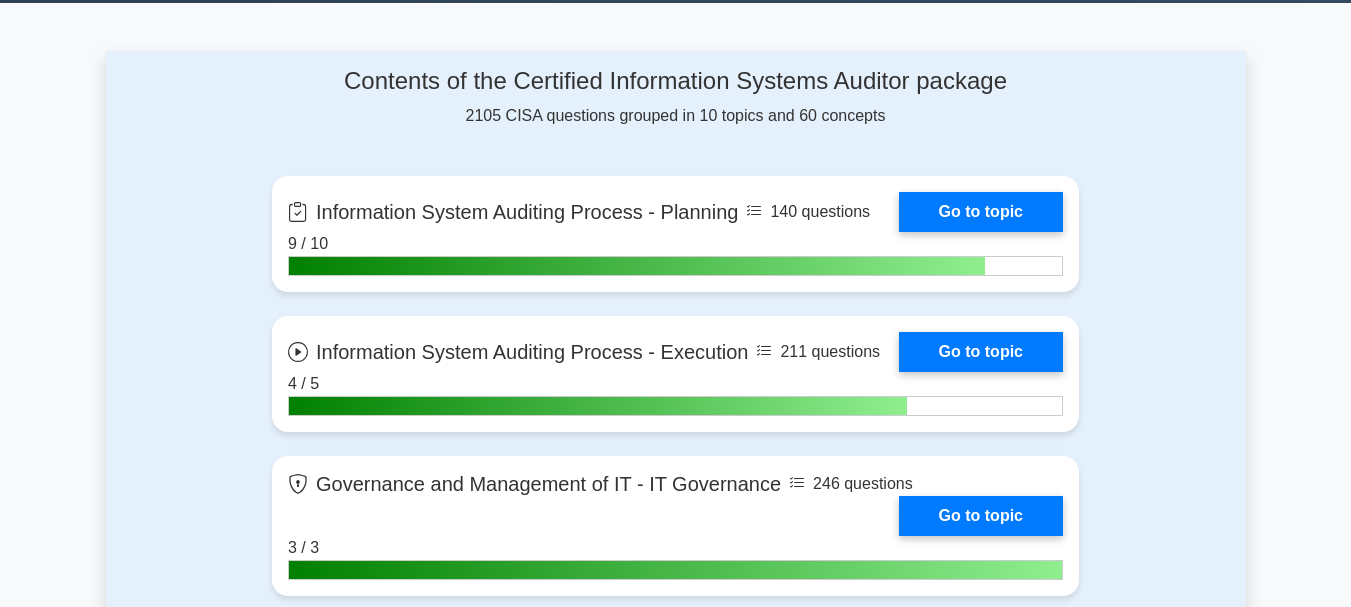 scroll, scrollTop: 800, scrollLeft: 0, axis: vertical 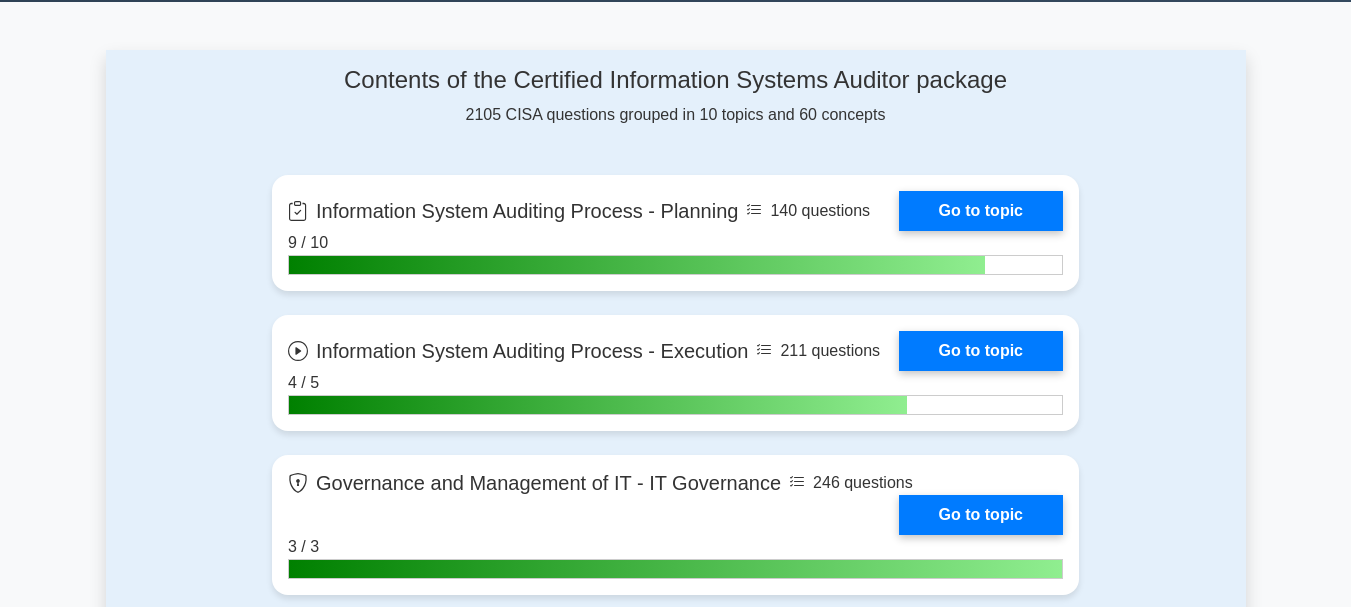 click on ".st0{fill:#E31818;}
Certified Information Systems Auditor
Customize Your Next Practice Test
Topics
Information System Auditing Process - Planning
Information System Auditing Process - Execution
Governance and Management of IT - IT Governance
Governance and Management of IT - IT Management" at bounding box center [675, 998] 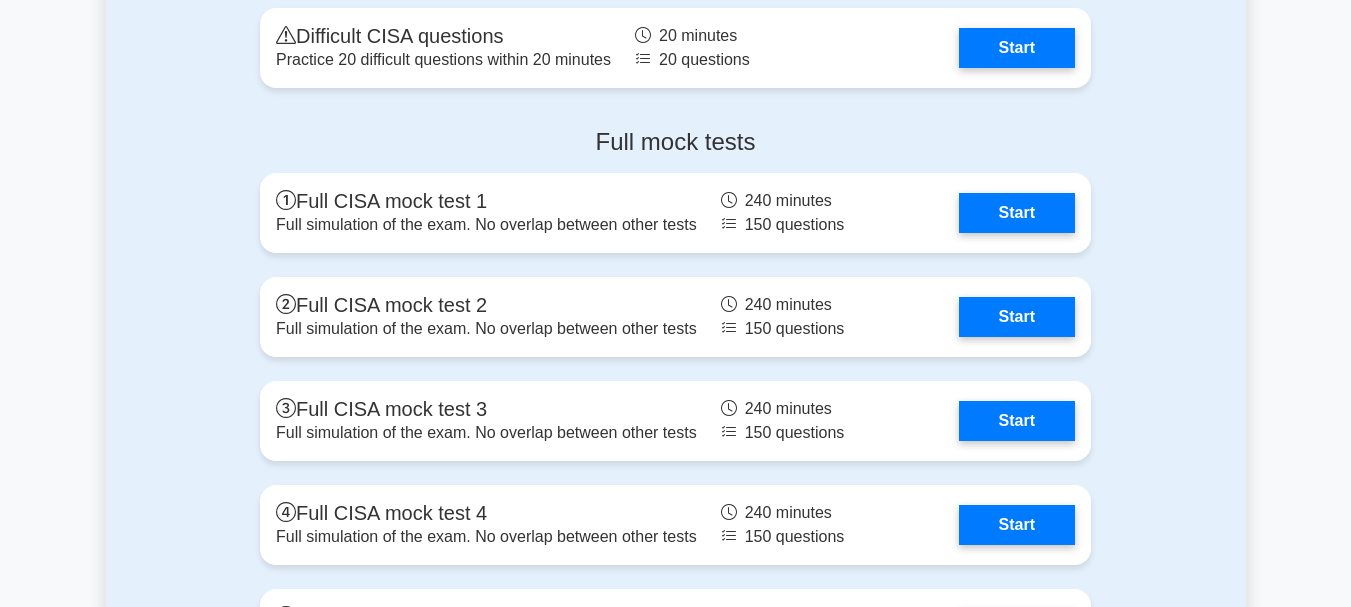 scroll, scrollTop: 2344, scrollLeft: 0, axis: vertical 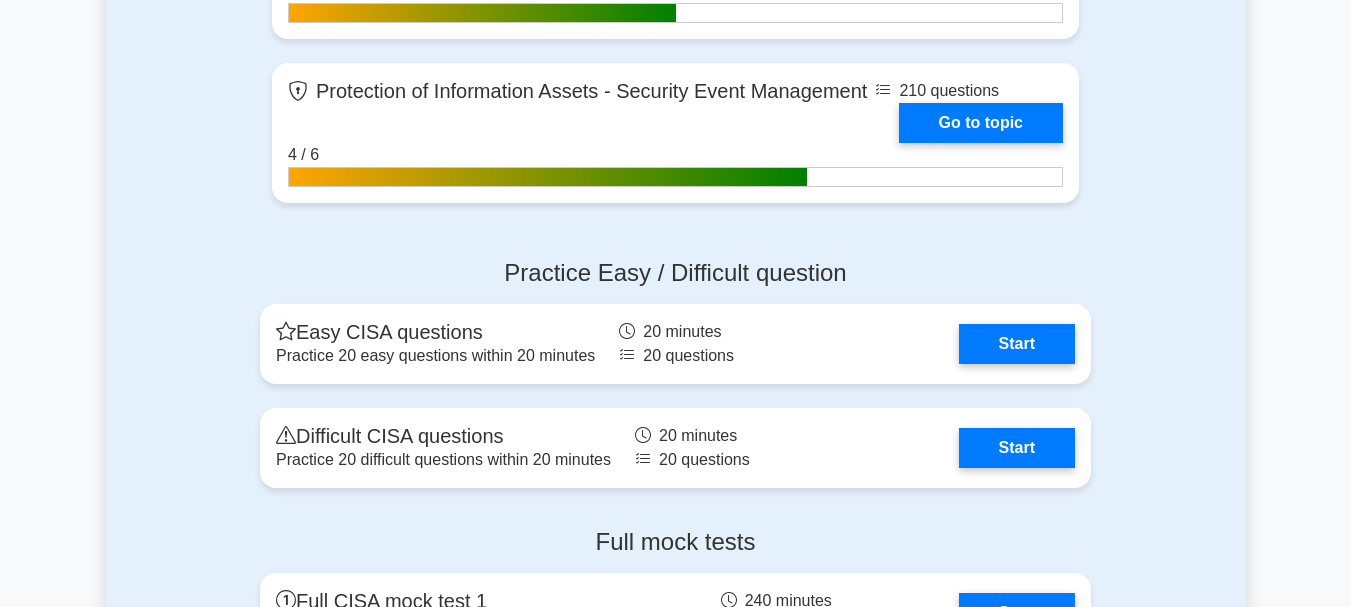 click on ".st0{fill:#E31818;}
Certified Information Systems Auditor
Customize Your Next Practice Test
Topics
Information System Auditing Process - Planning
Information System Auditing Process - Execution
Governance and Management of IT - IT Governance
Governance and Management of IT - IT Management" at bounding box center [675, -546] 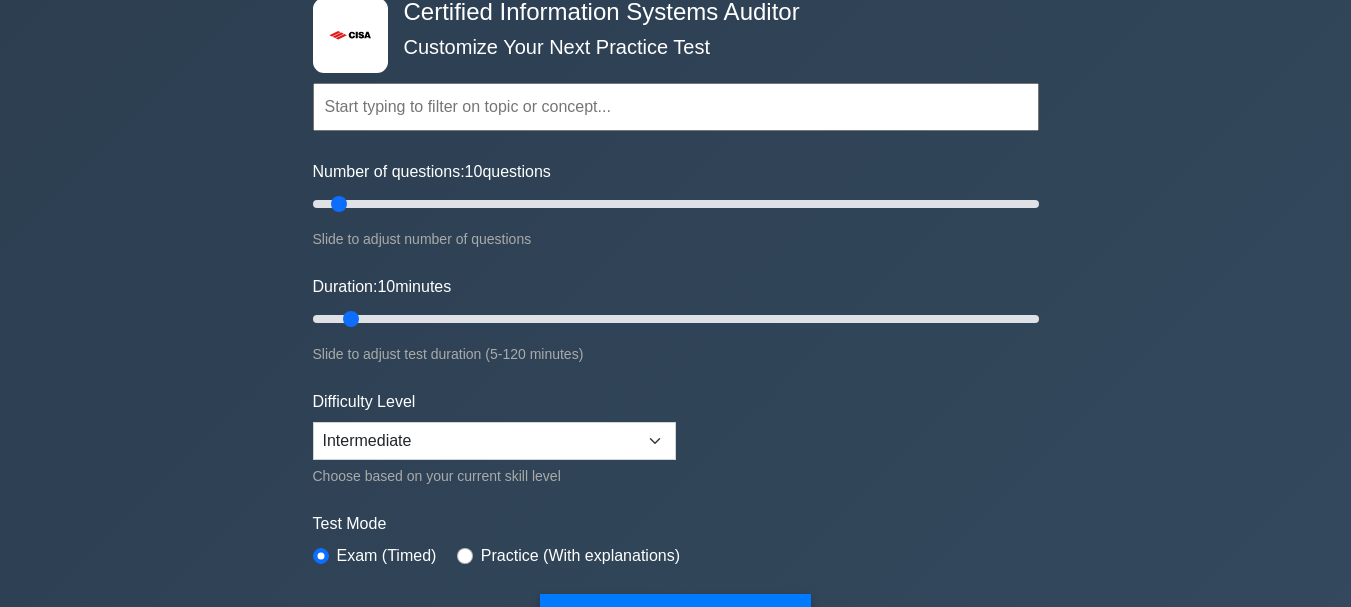 scroll, scrollTop: 300, scrollLeft: 0, axis: vertical 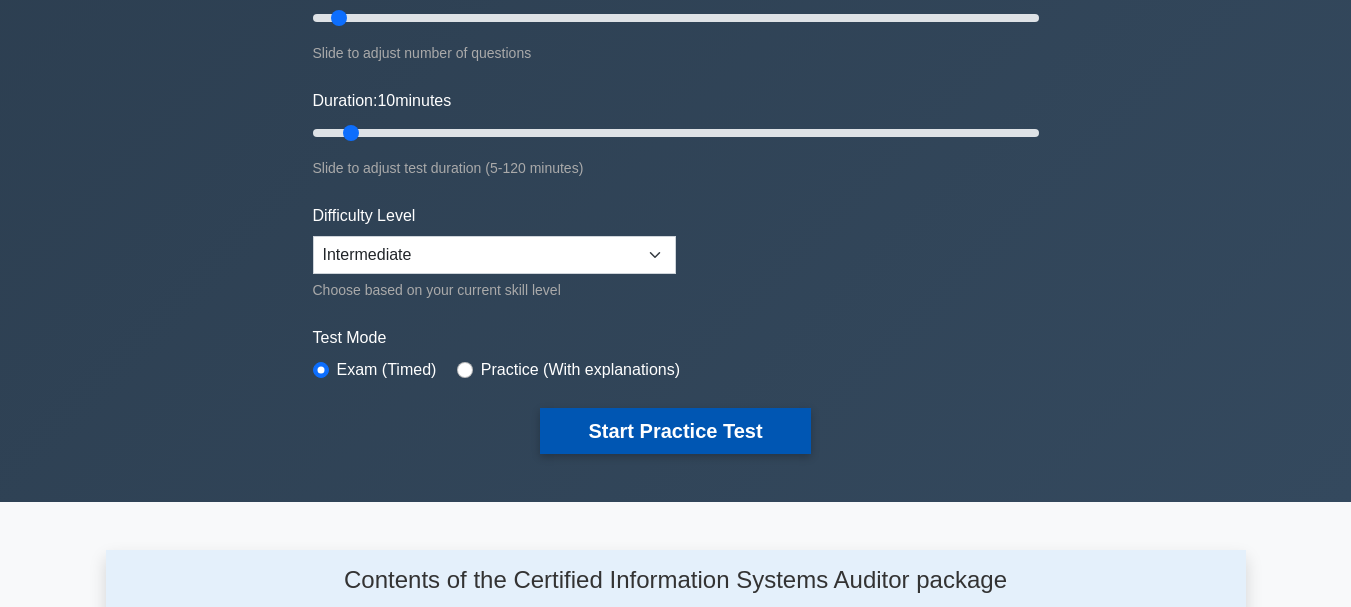 click on "Start Practice Test" at bounding box center (675, 431) 